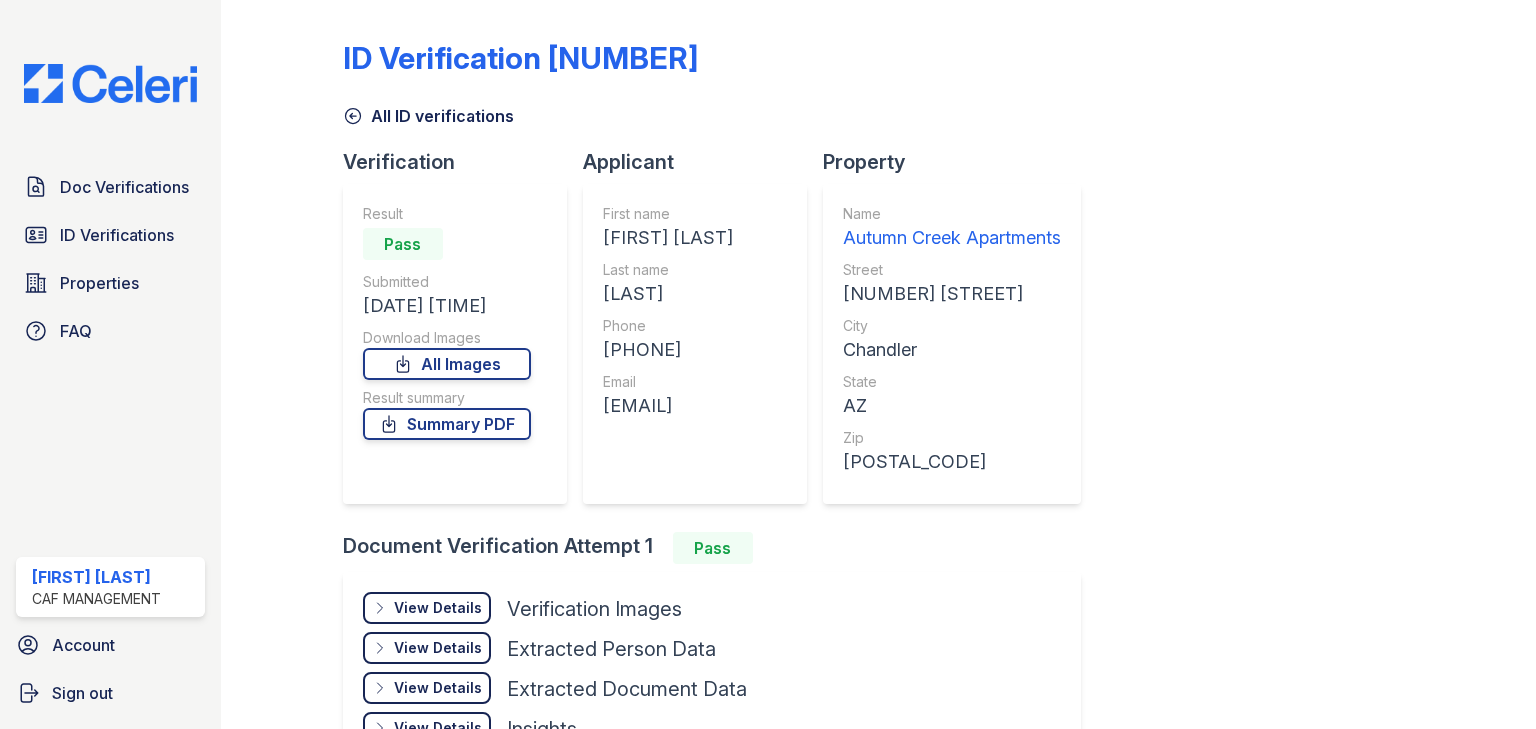 scroll, scrollTop: 0, scrollLeft: 0, axis: both 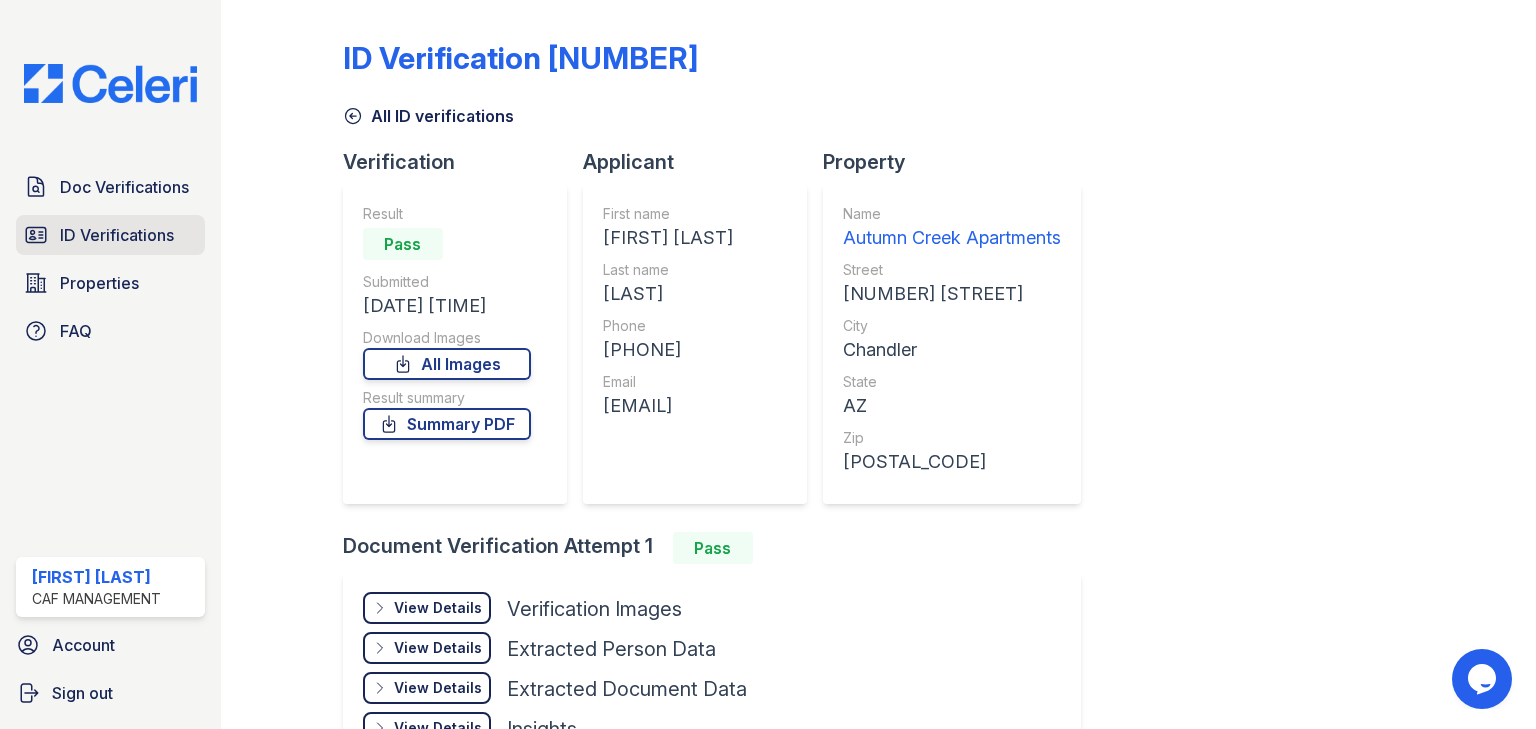 click on "ID Verifications" at bounding box center (117, 235) 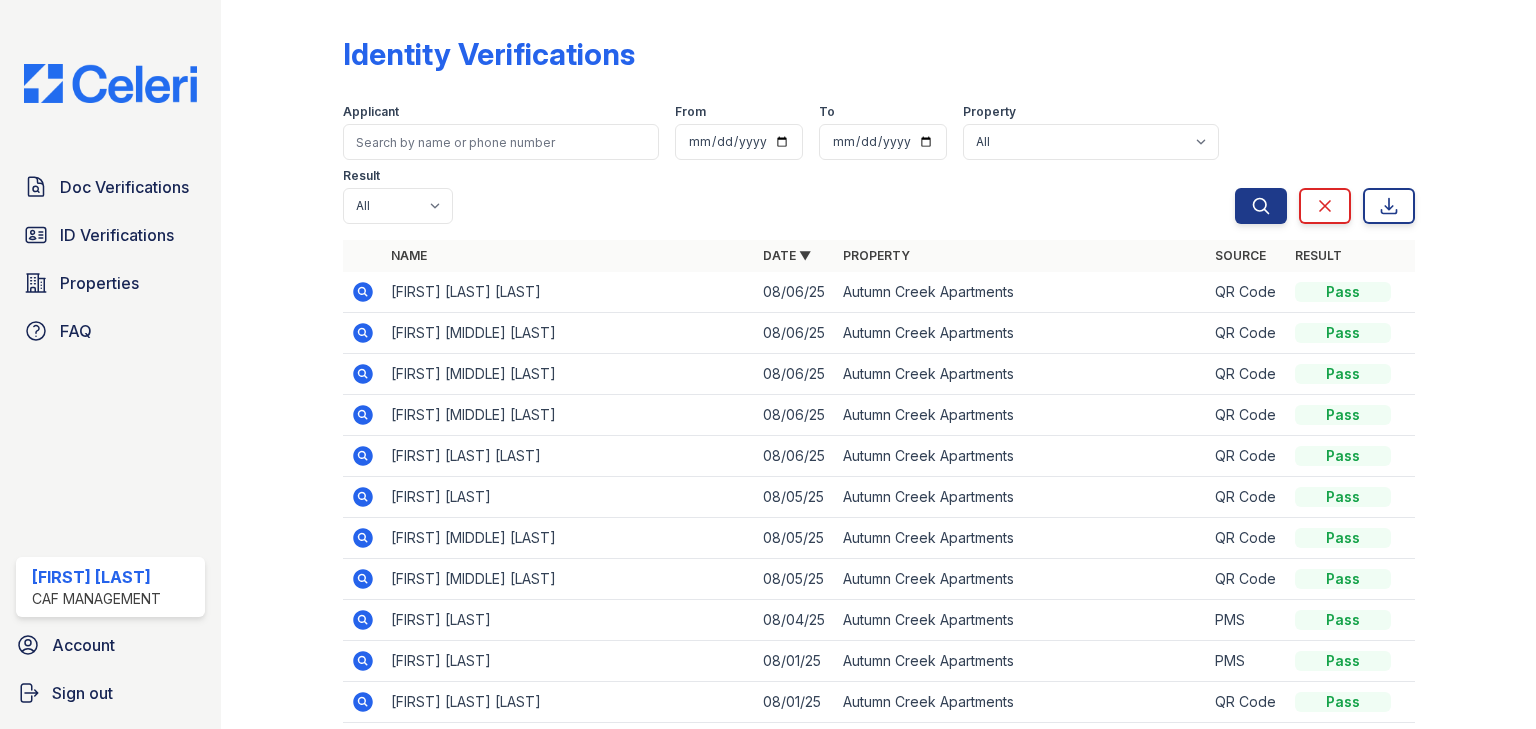 scroll, scrollTop: 0, scrollLeft: 0, axis: both 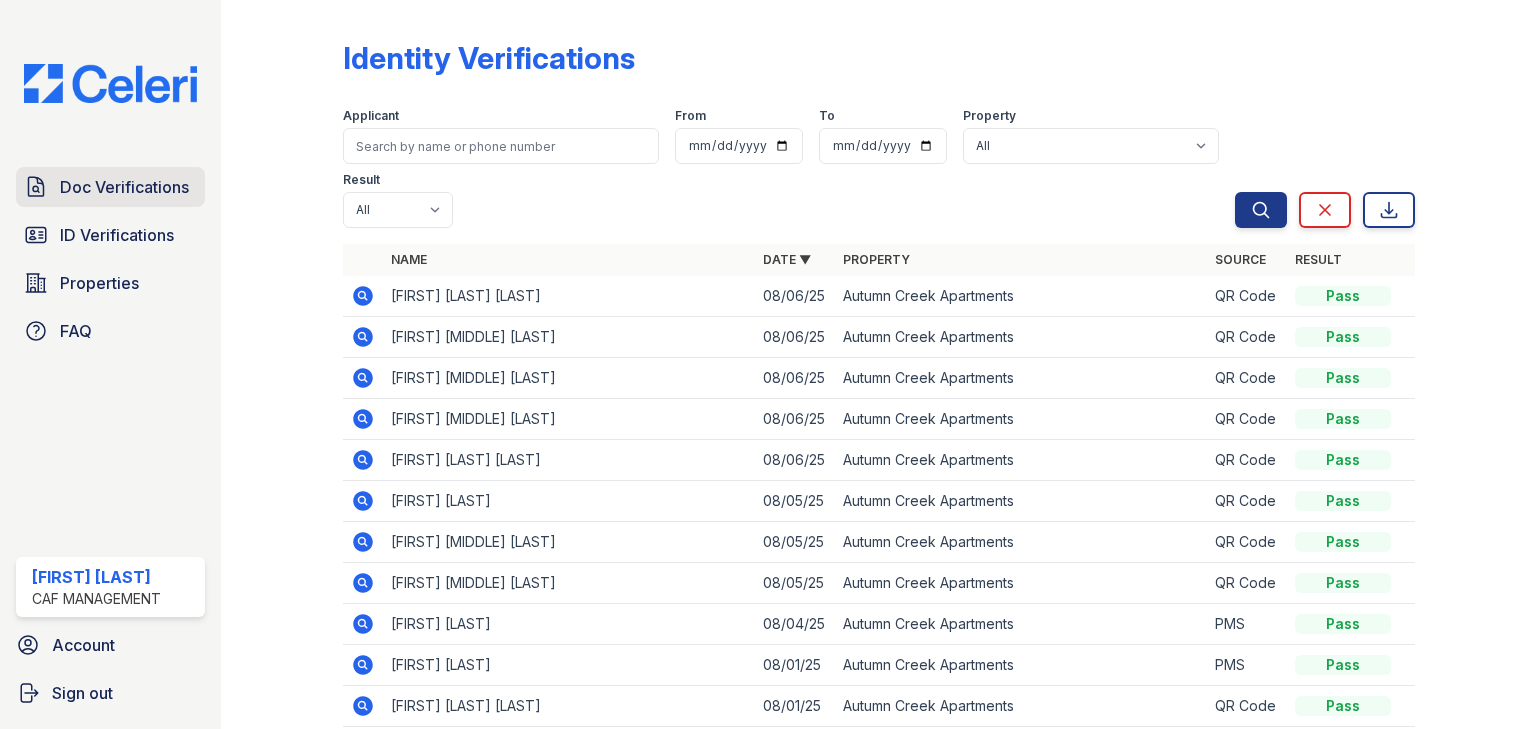 click on "Doc Verifications" at bounding box center [124, 187] 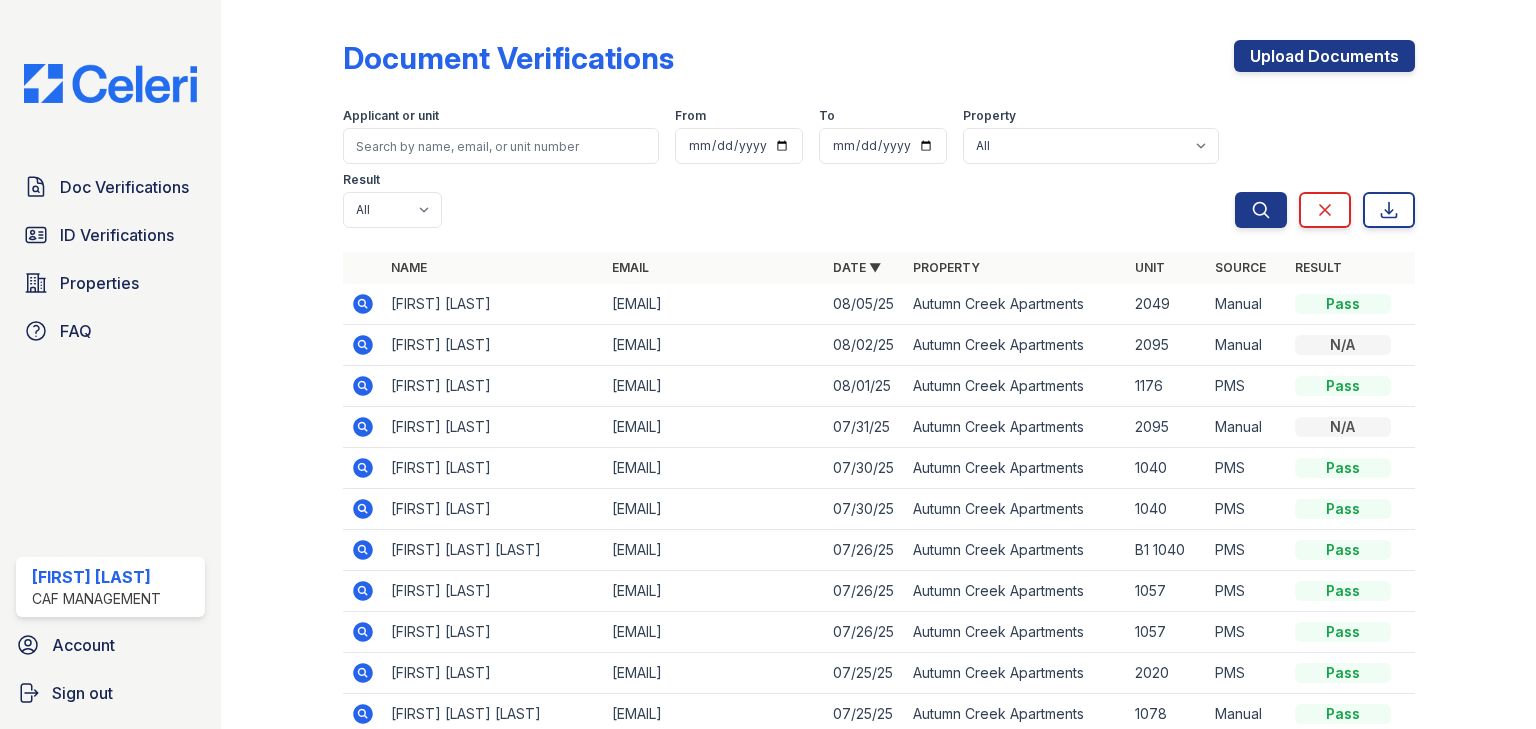 scroll, scrollTop: 80, scrollLeft: 0, axis: vertical 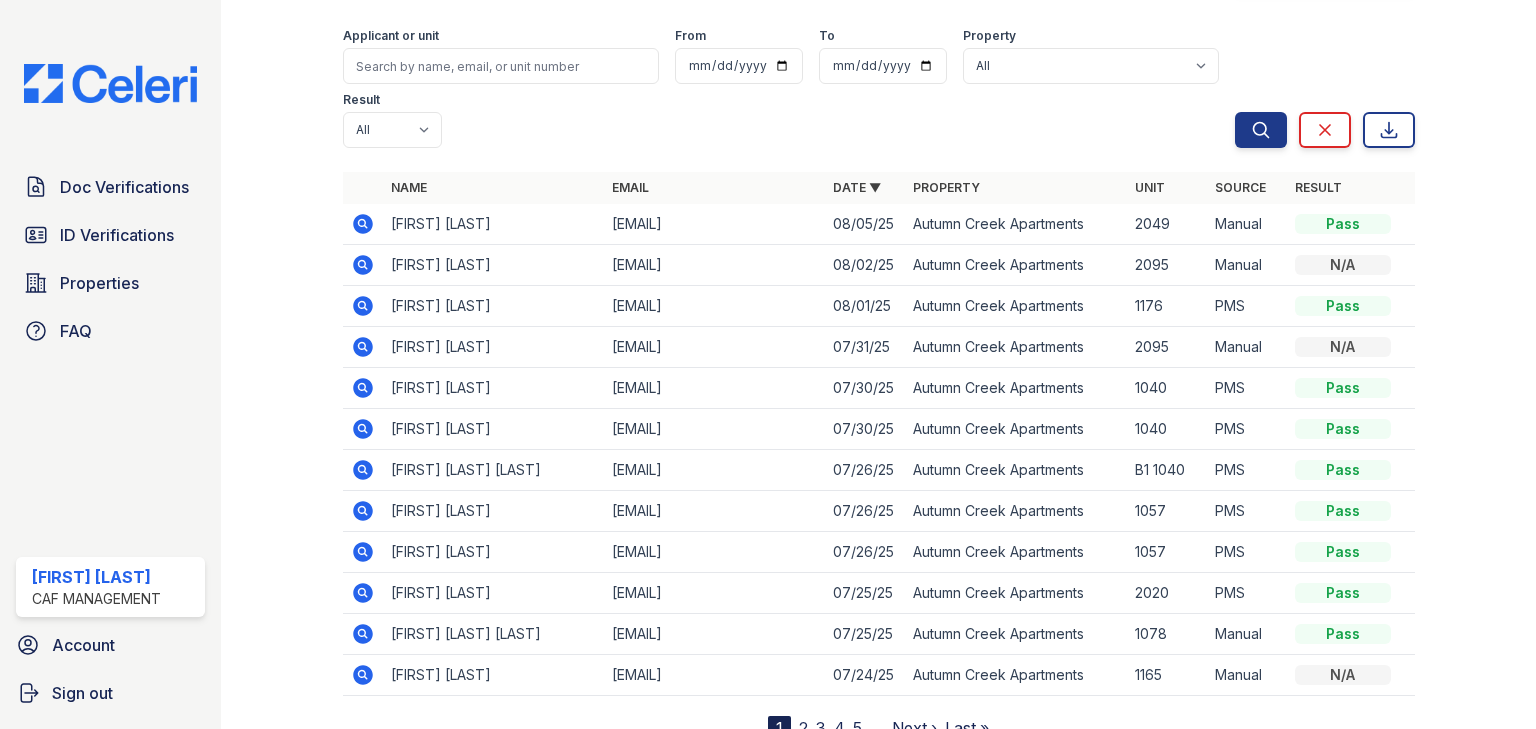 click 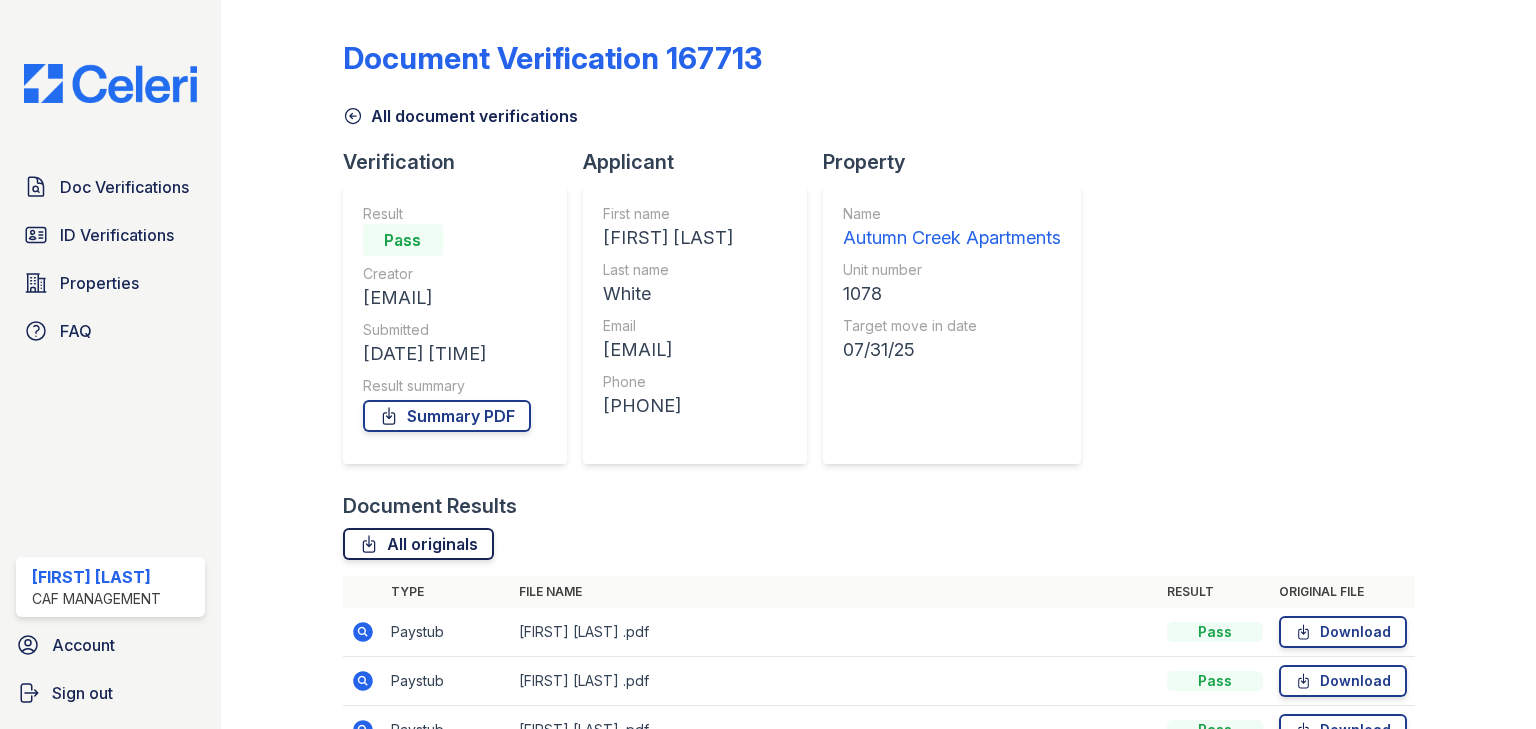 scroll, scrollTop: 0, scrollLeft: 0, axis: both 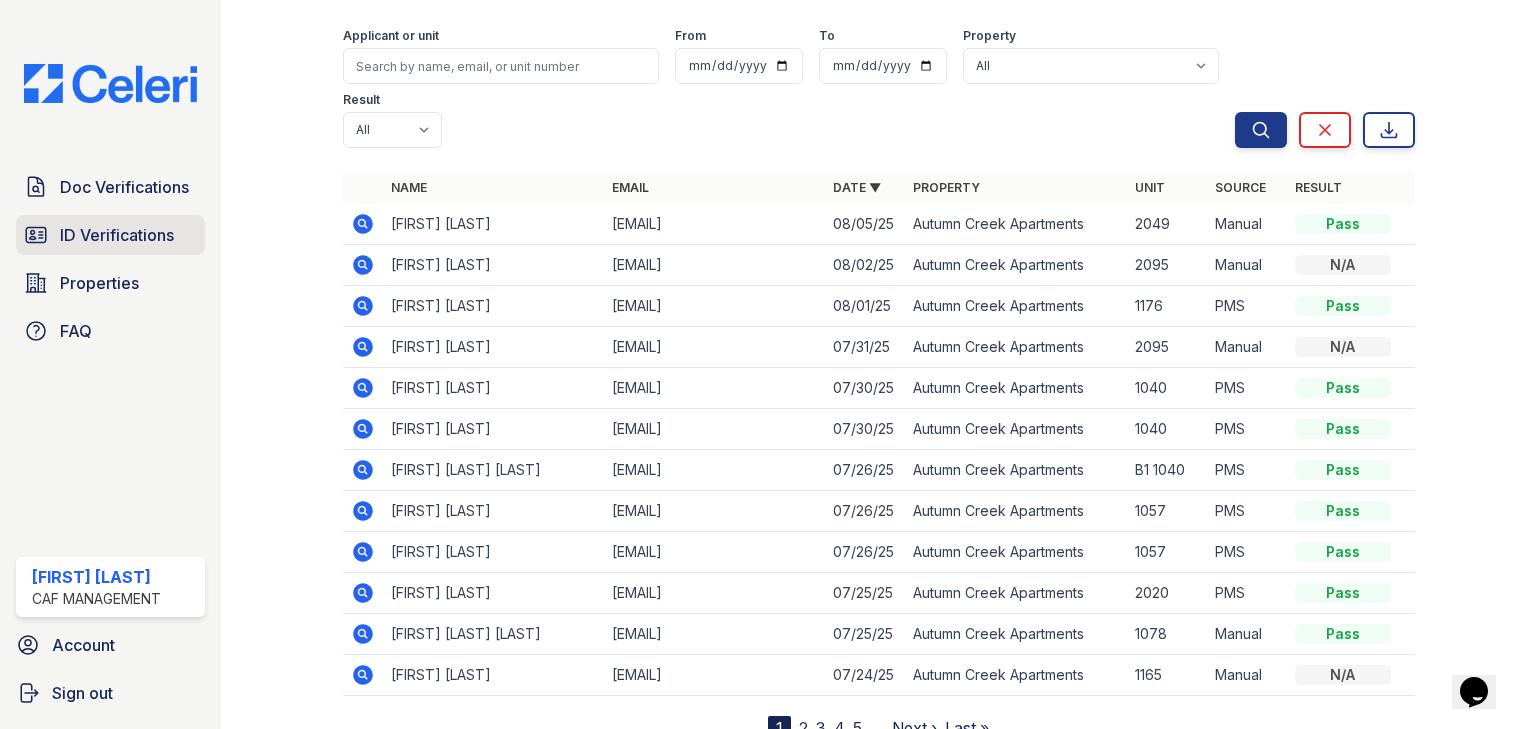 click on "ID Verifications" at bounding box center (117, 235) 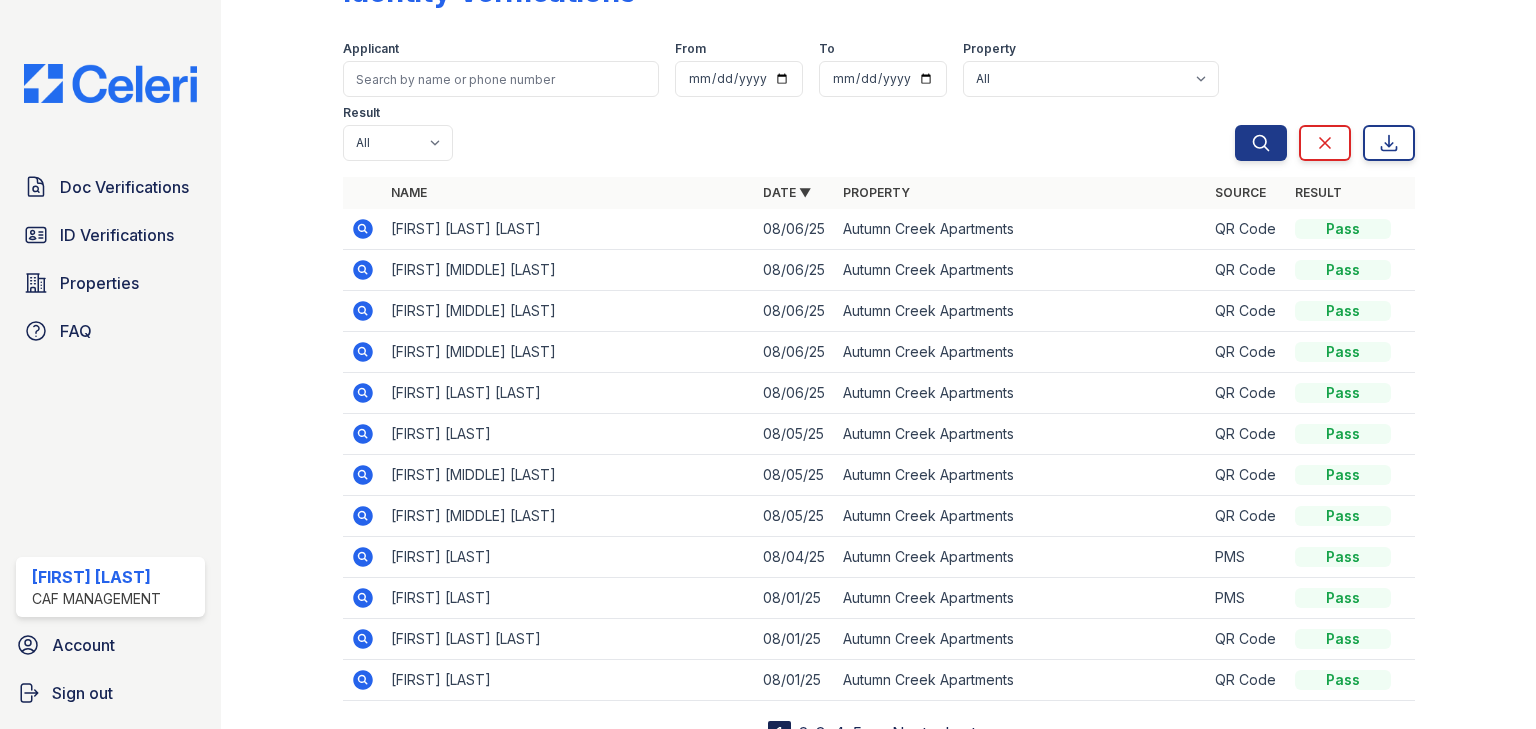 scroll, scrollTop: 0, scrollLeft: 0, axis: both 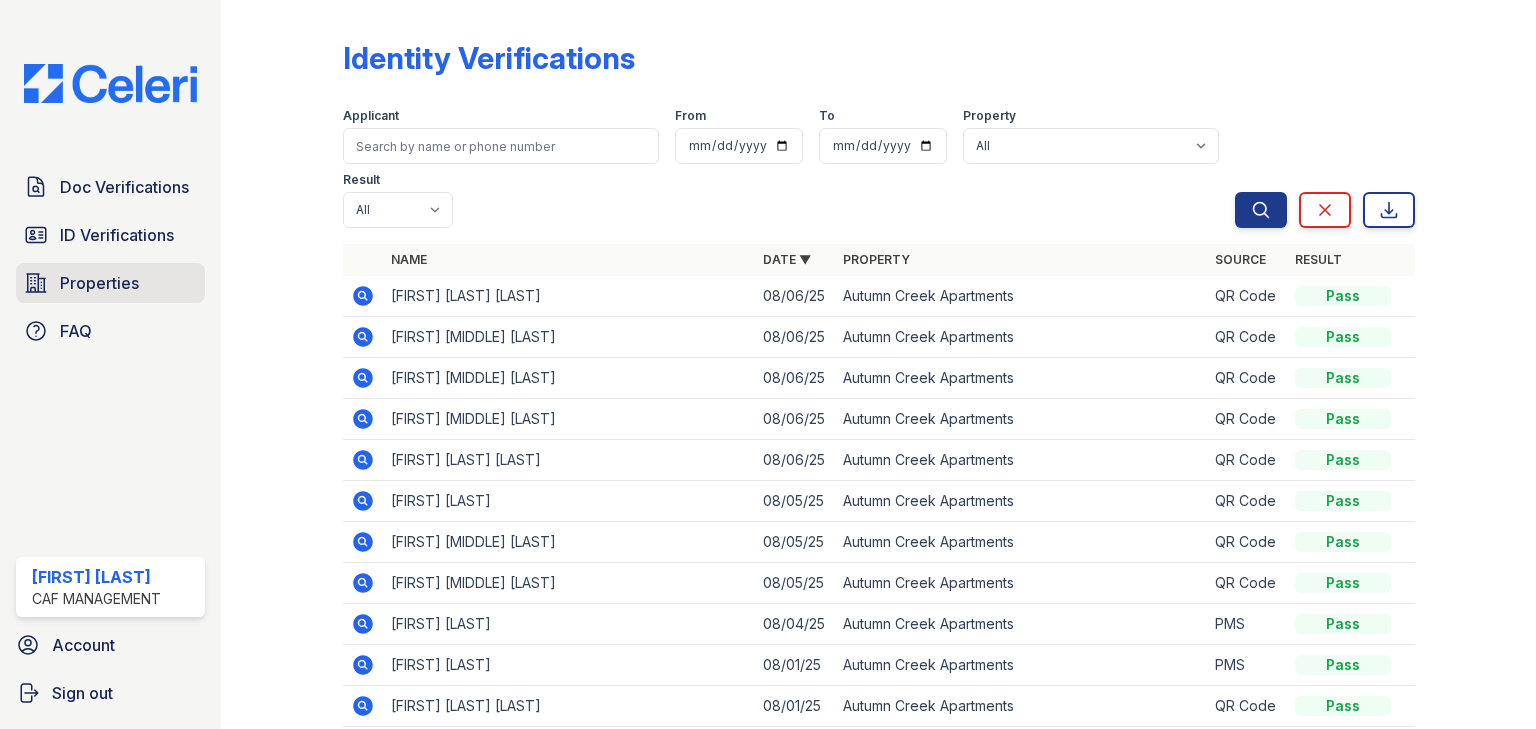 click on "Properties" at bounding box center (99, 283) 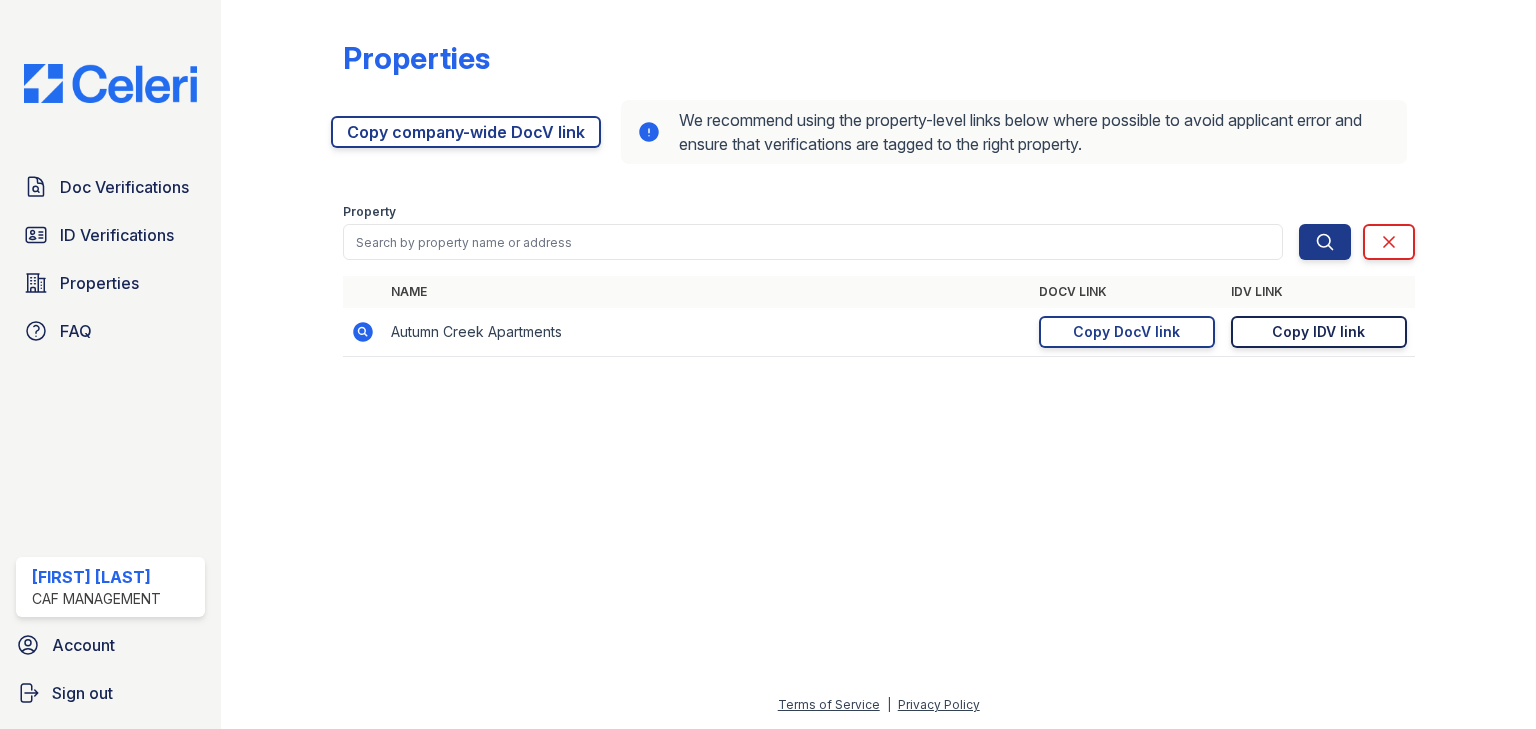 click on "Copy IDV link" at bounding box center (1318, 332) 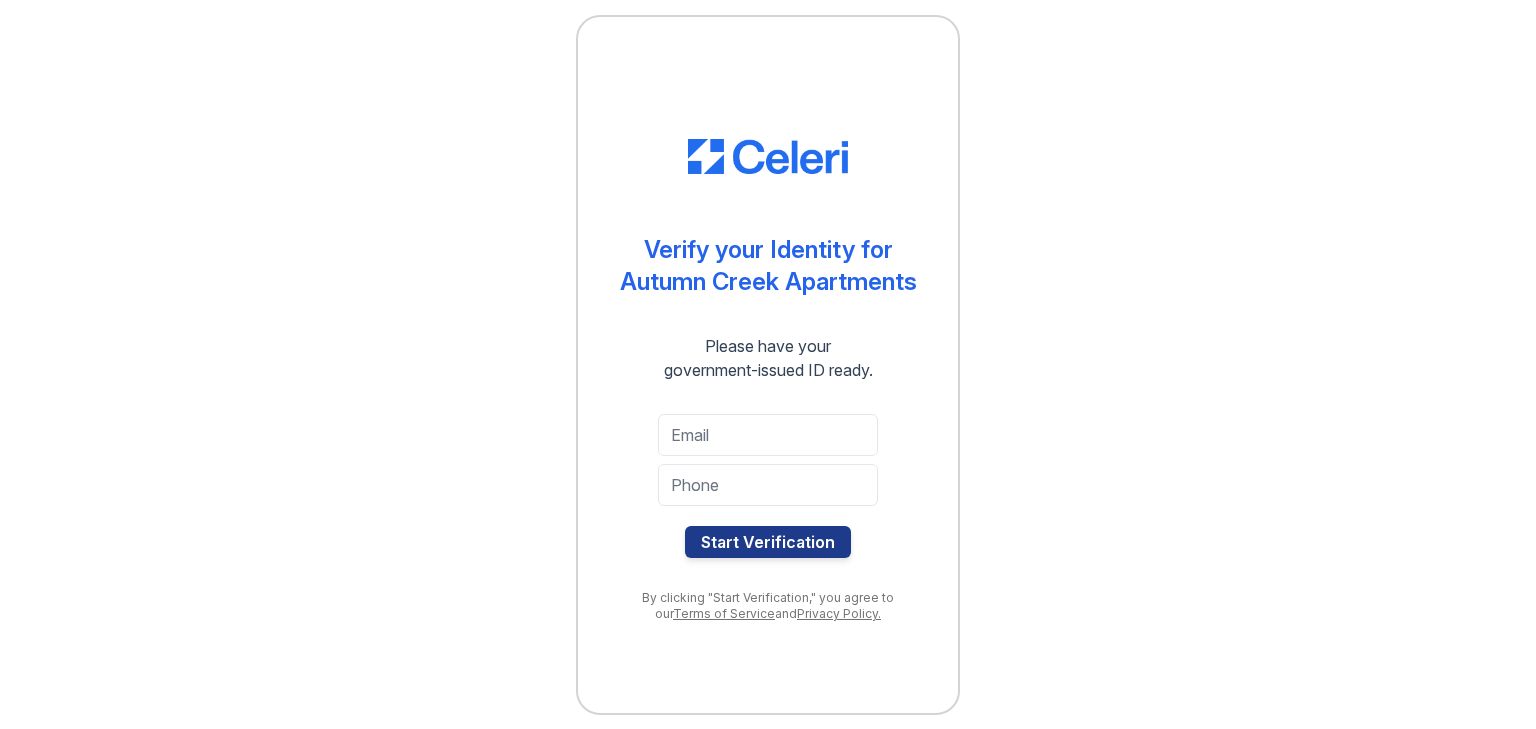 scroll, scrollTop: 0, scrollLeft: 0, axis: both 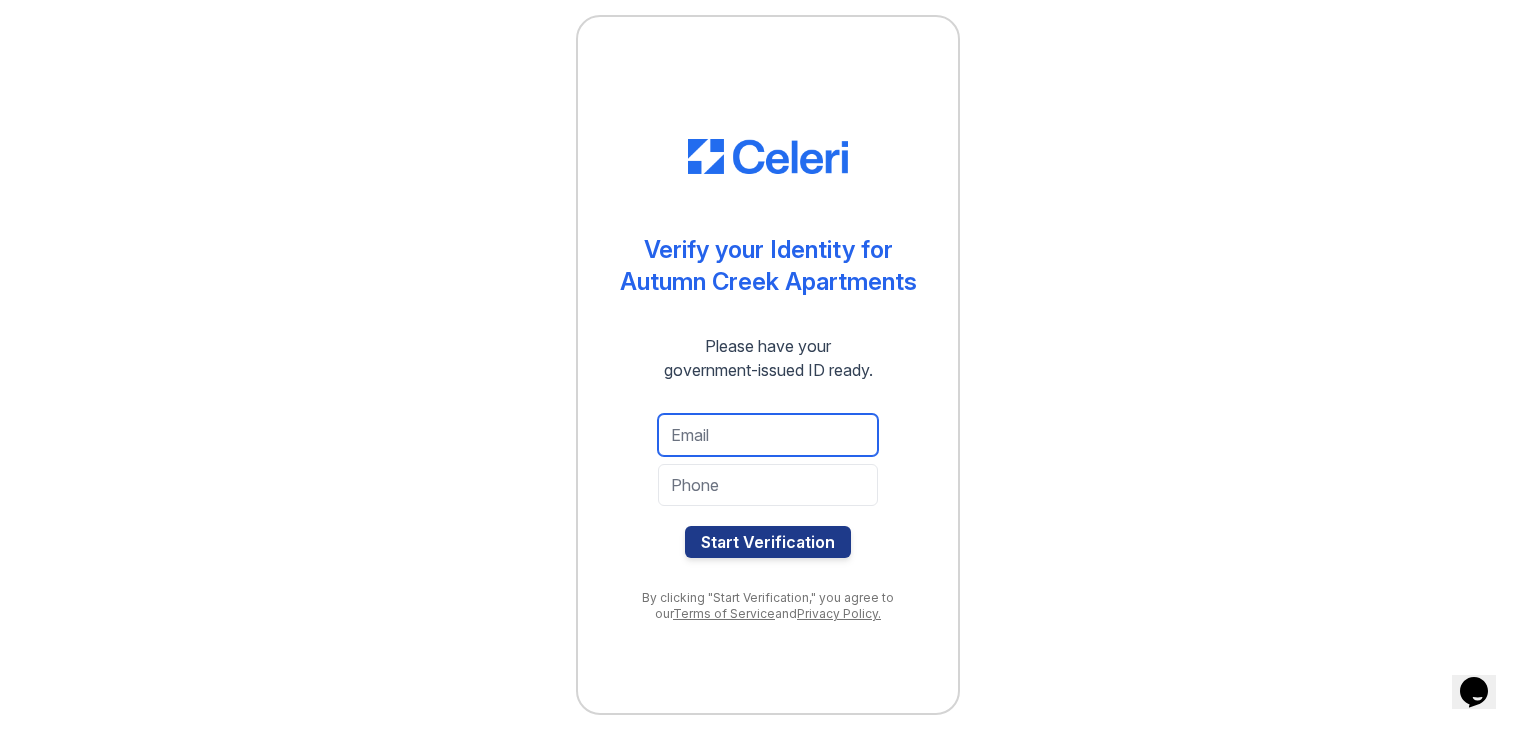 click at bounding box center [768, 435] 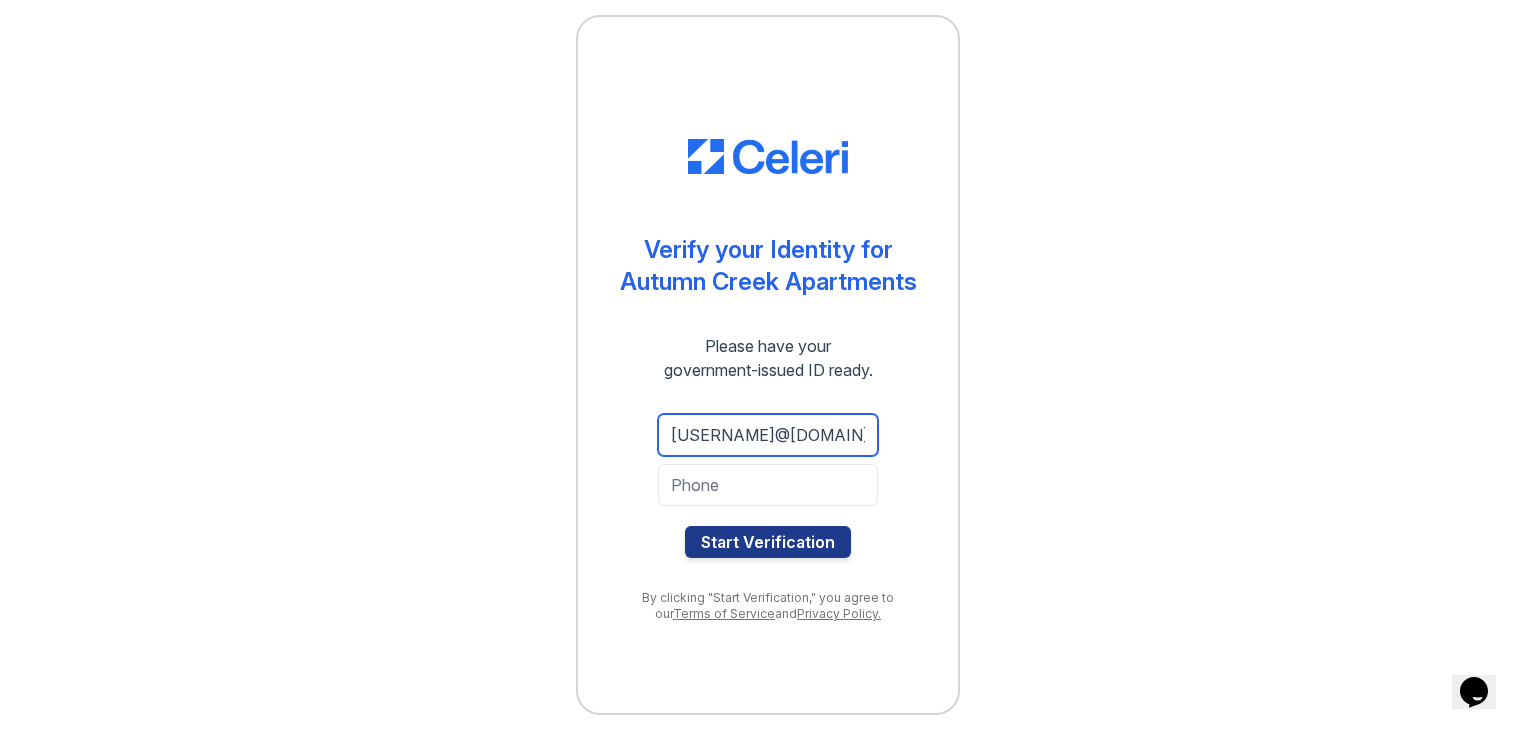 scroll, scrollTop: 0, scrollLeft: 6, axis: horizontal 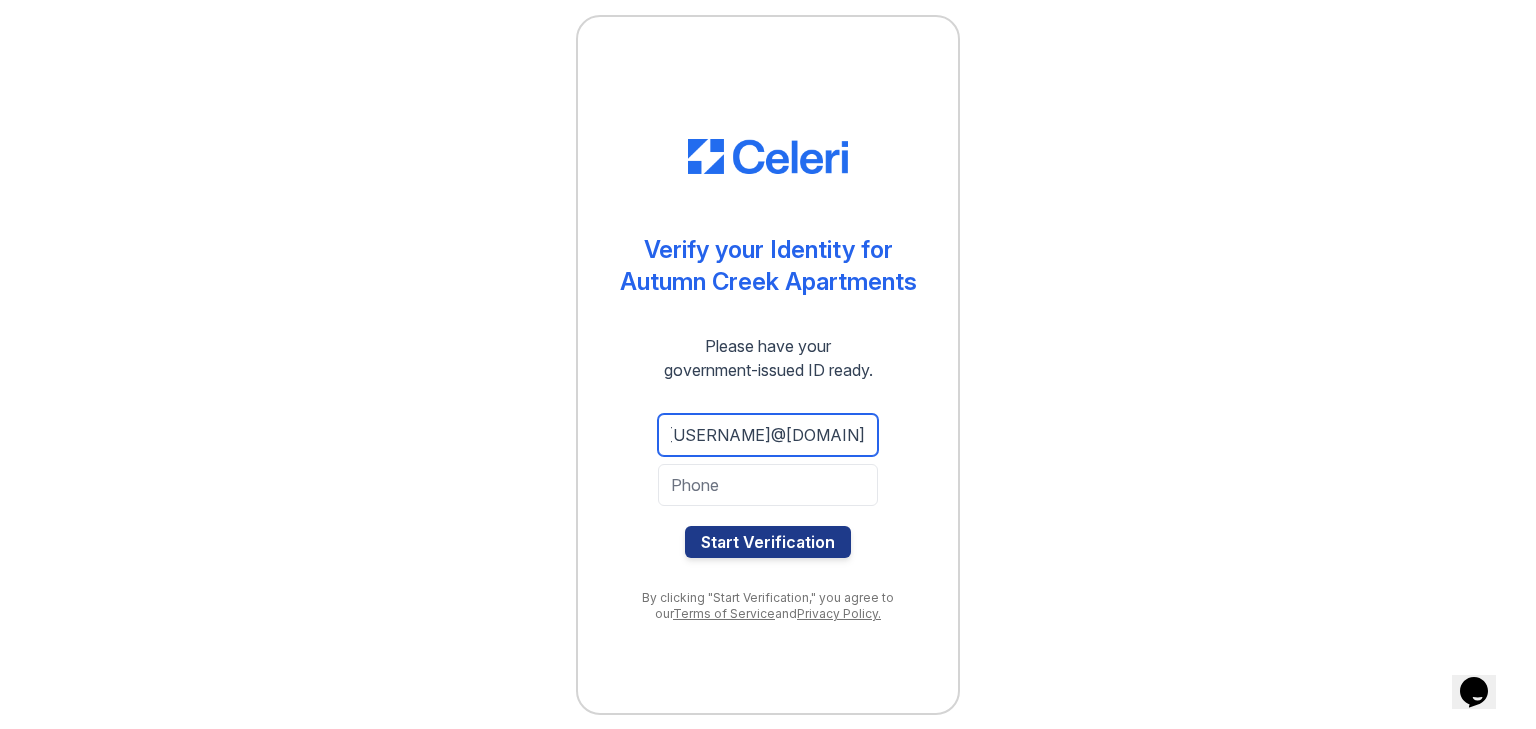 type on "[EMAIL]" 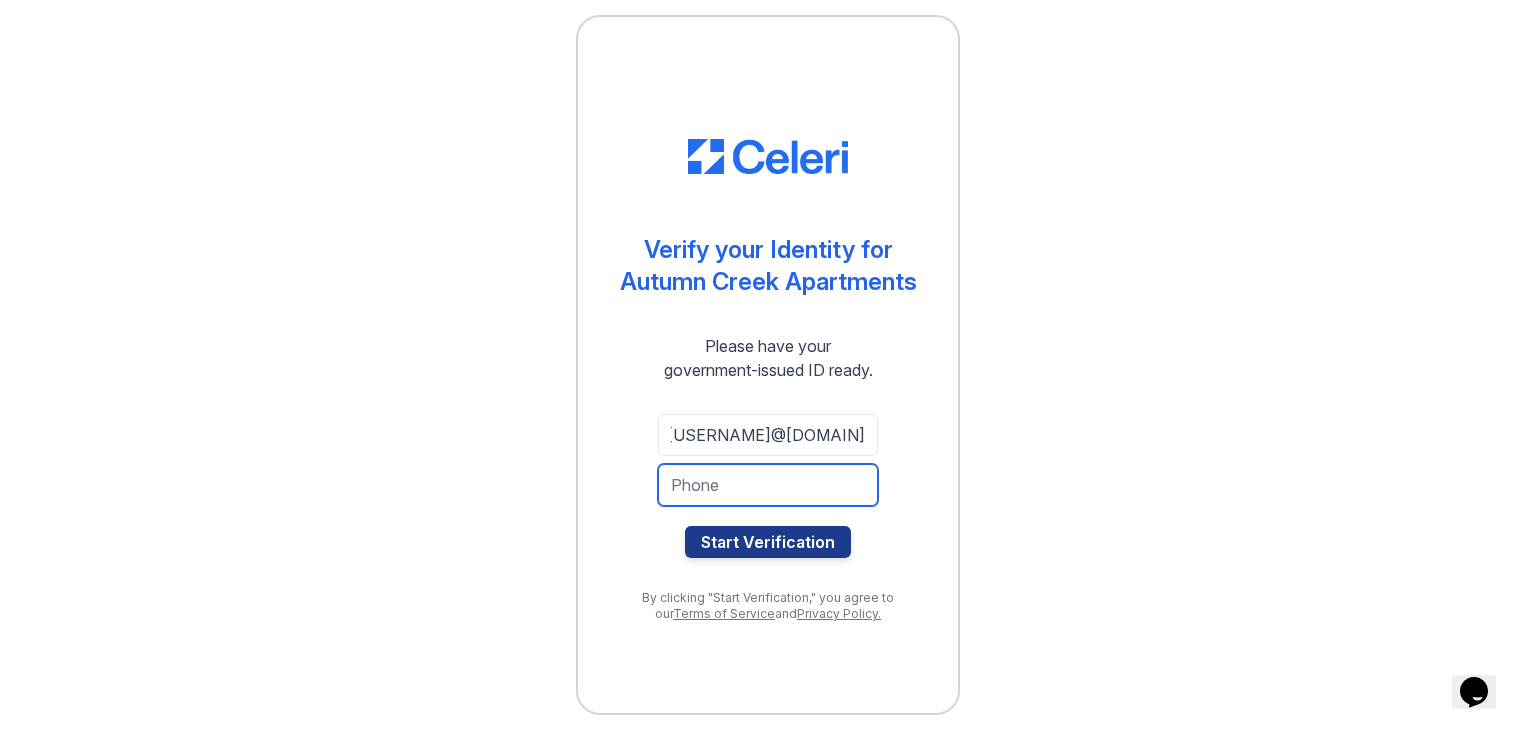 scroll, scrollTop: 0, scrollLeft: 0, axis: both 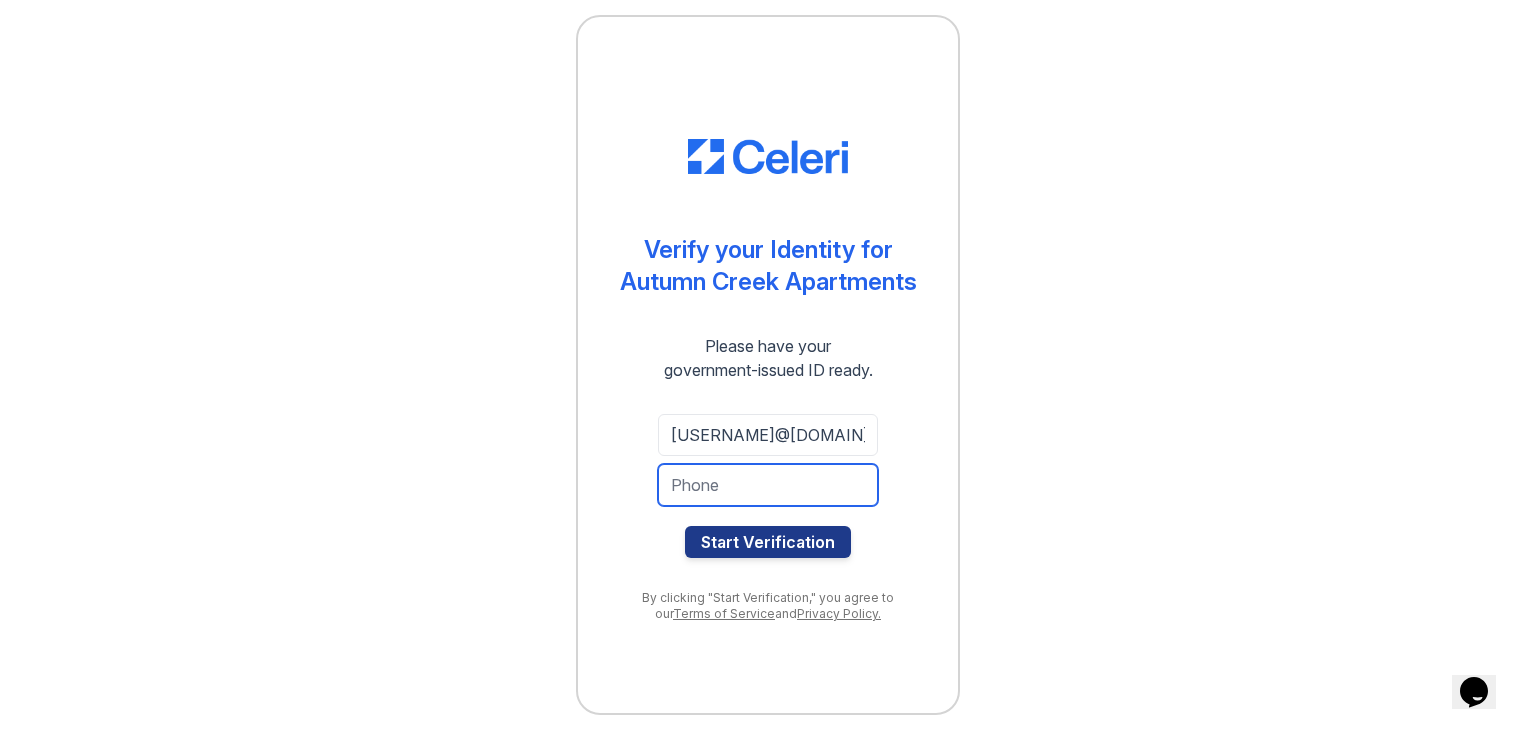 click at bounding box center (768, 485) 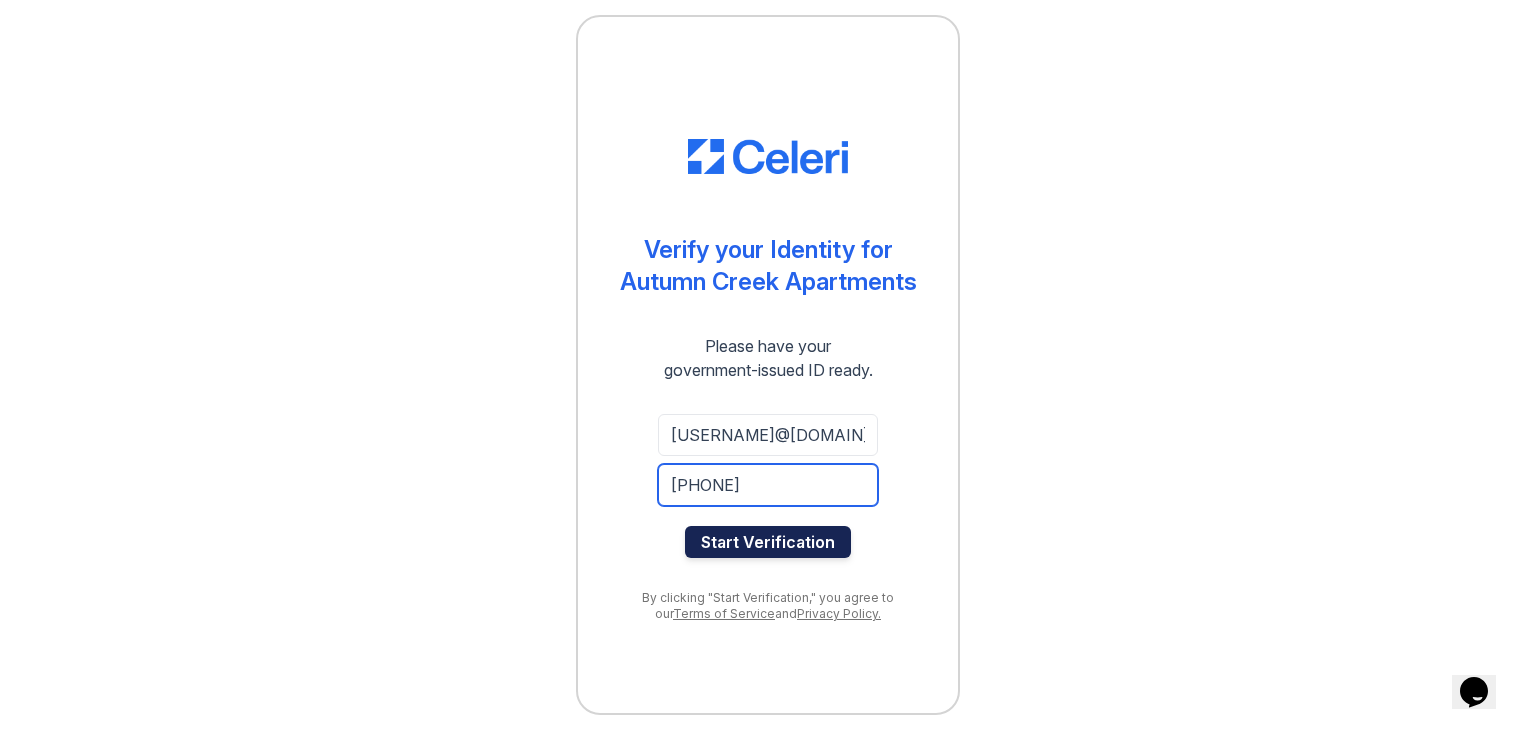 type on "6029097060" 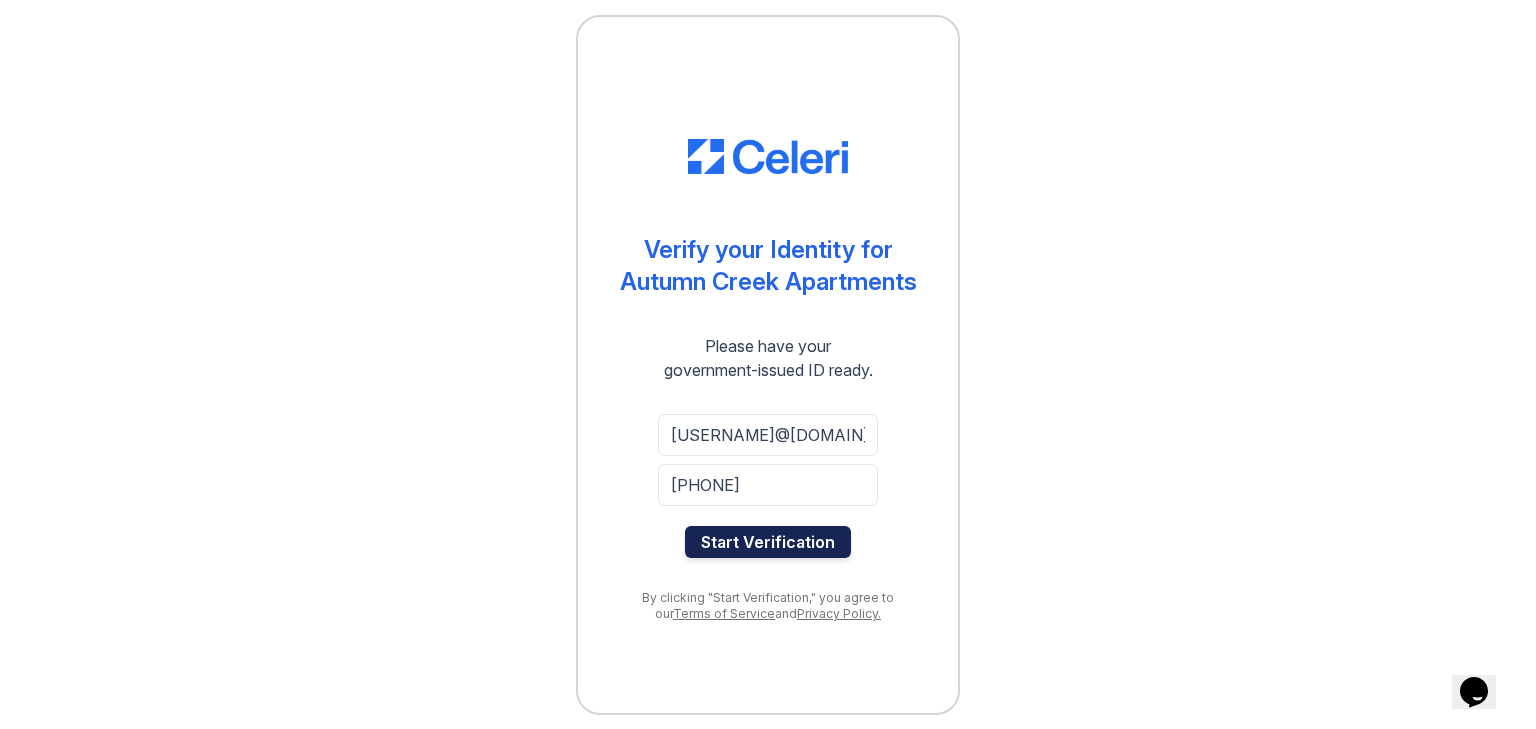 click on "Start Verification" at bounding box center [768, 542] 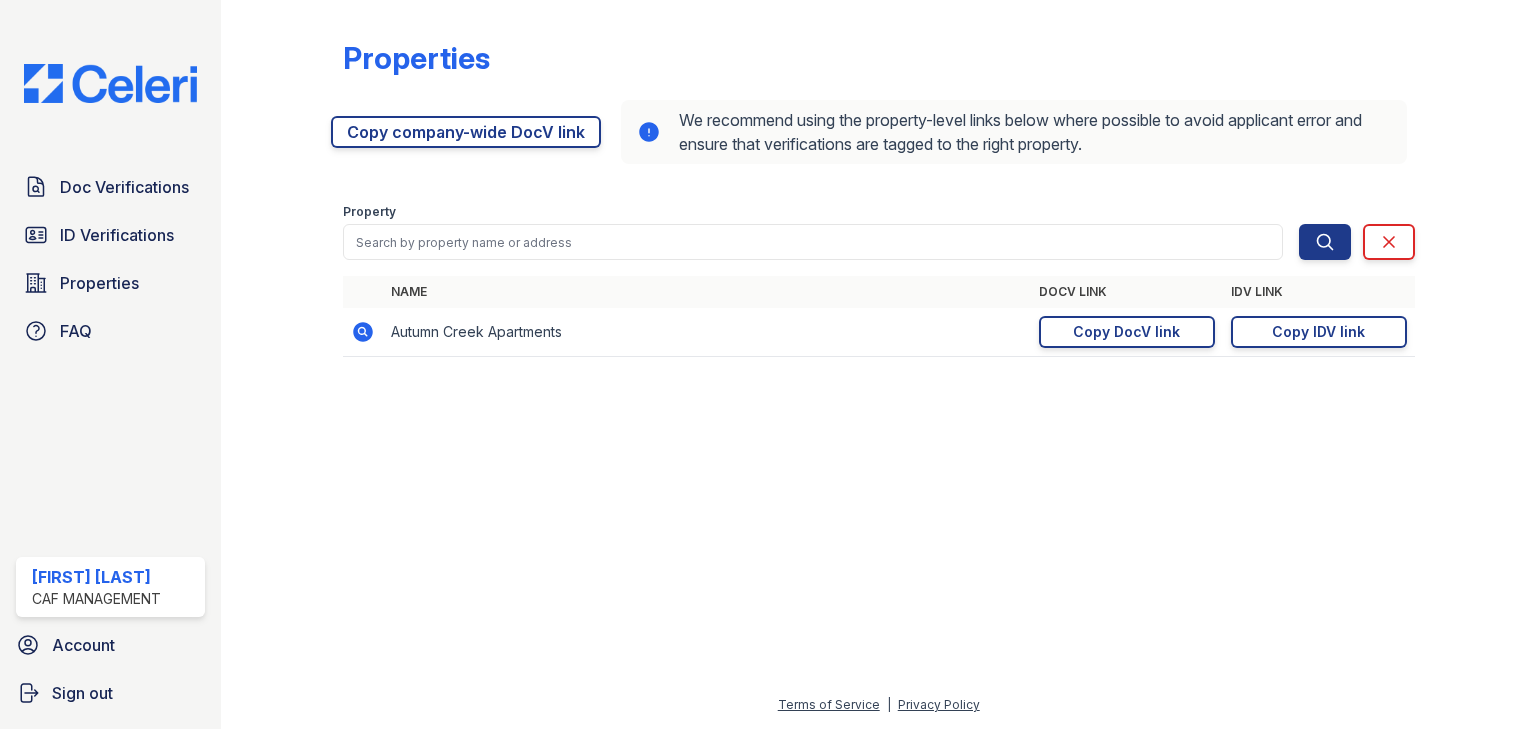 scroll, scrollTop: 0, scrollLeft: 0, axis: both 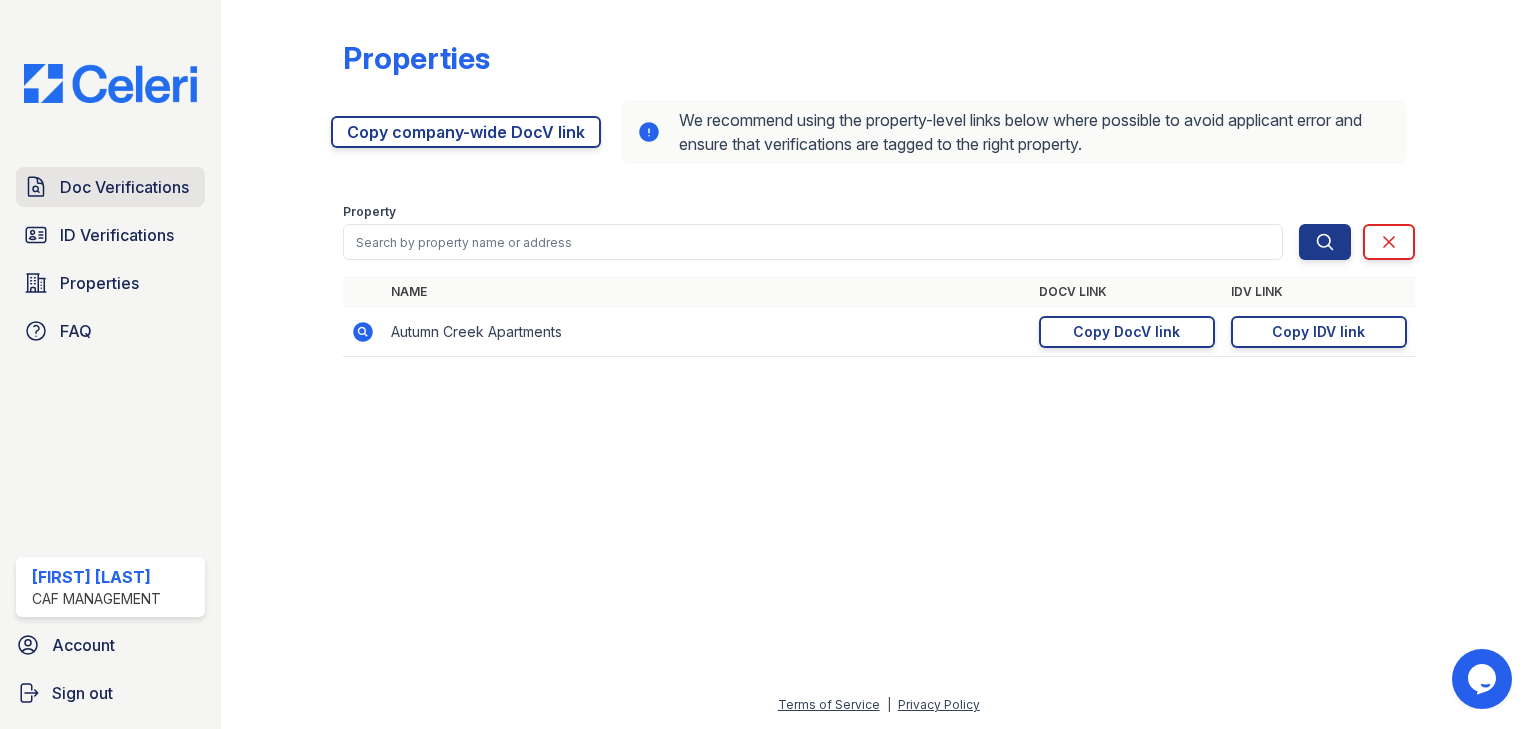 click on "Doc Verifications" at bounding box center (124, 187) 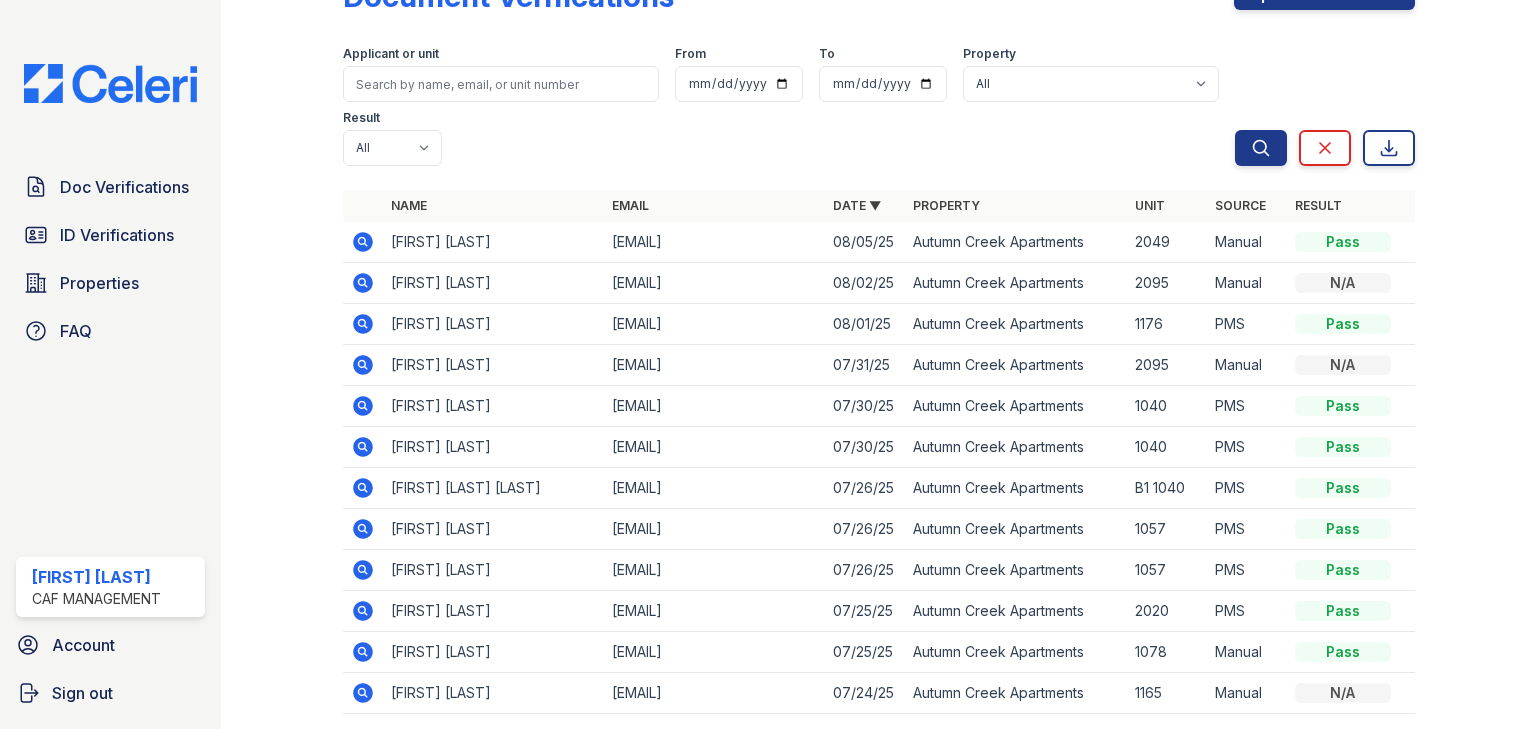 scroll, scrollTop: 80, scrollLeft: 0, axis: vertical 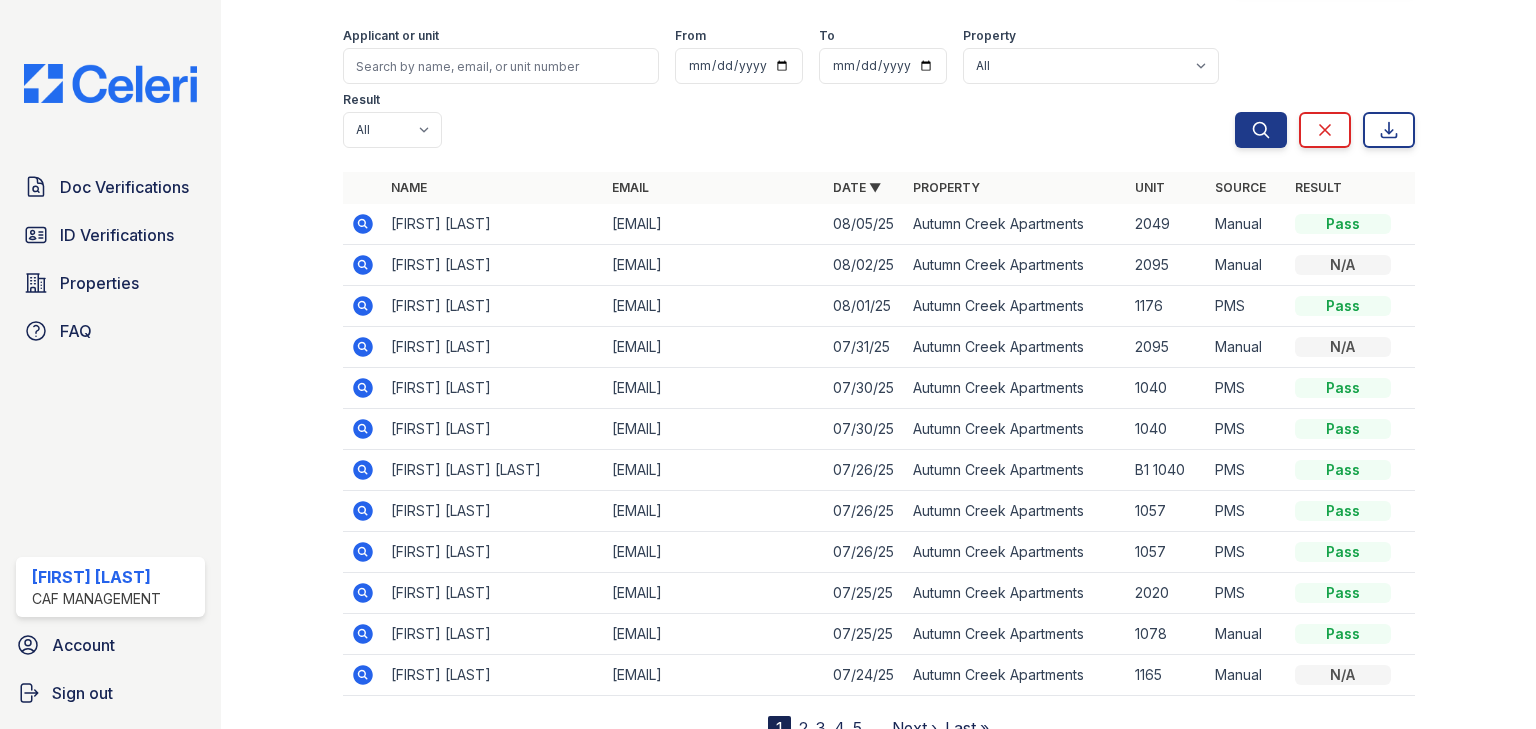 click 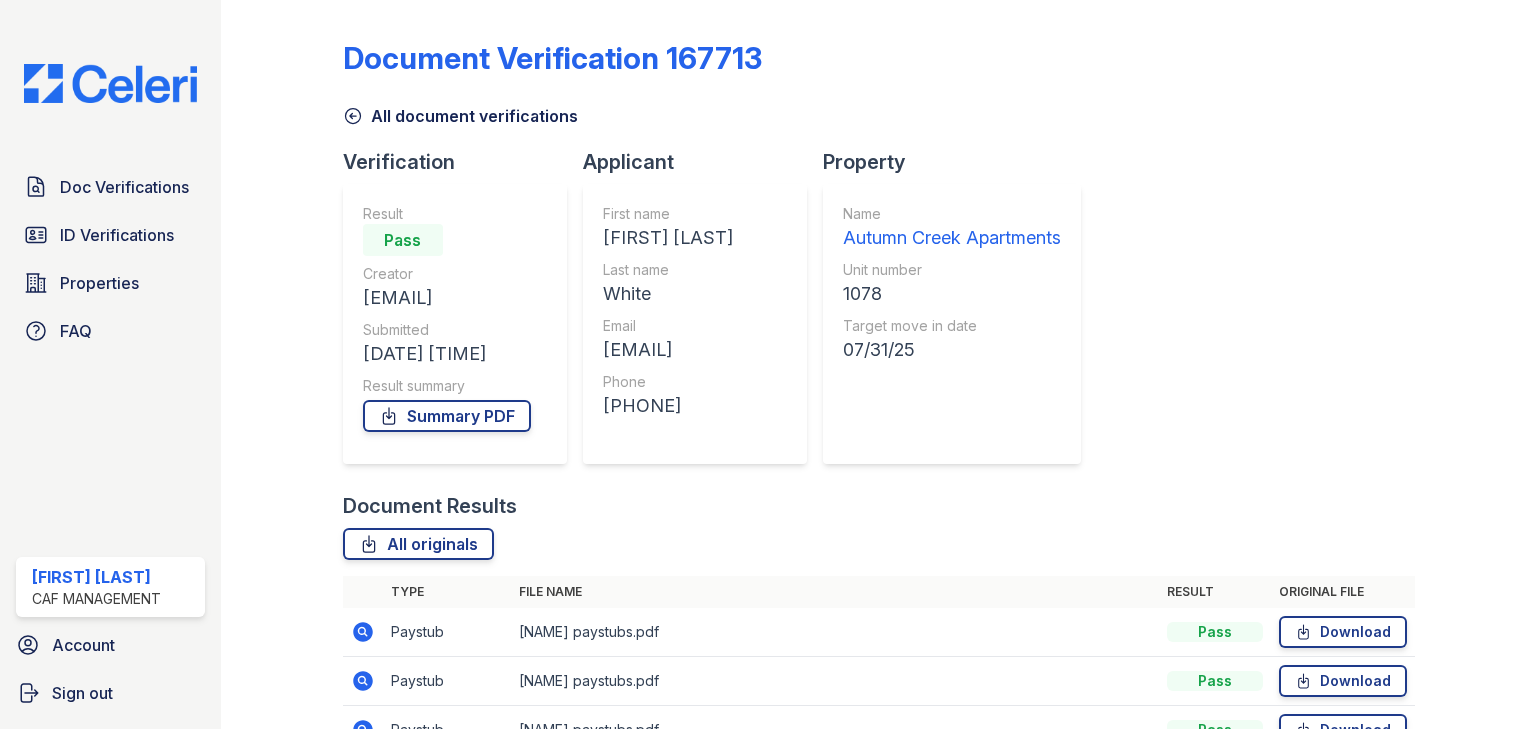 scroll, scrollTop: 0, scrollLeft: 0, axis: both 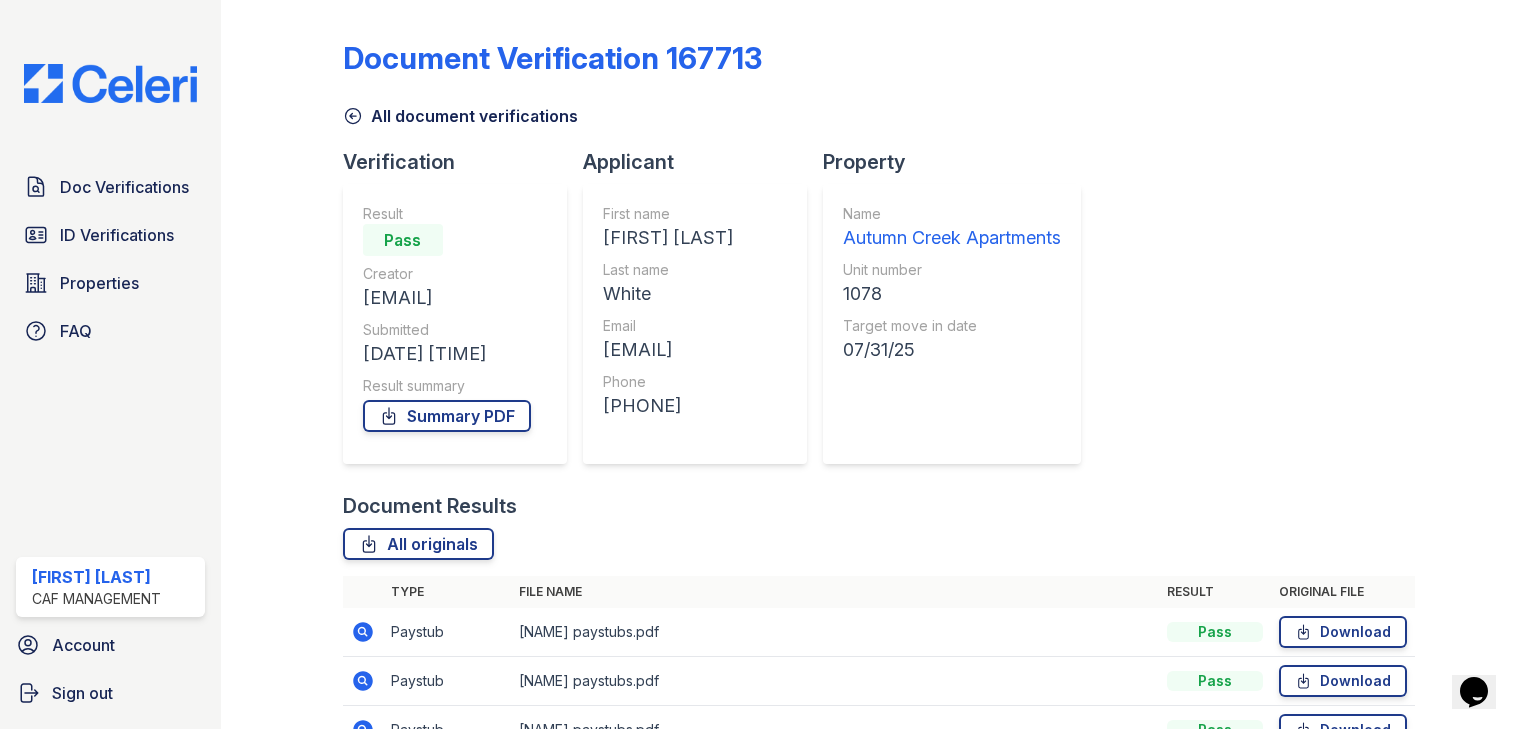 drag, startPoint x: 754, startPoint y: 352, endPoint x: 972, endPoint y: 348, distance: 218.0367 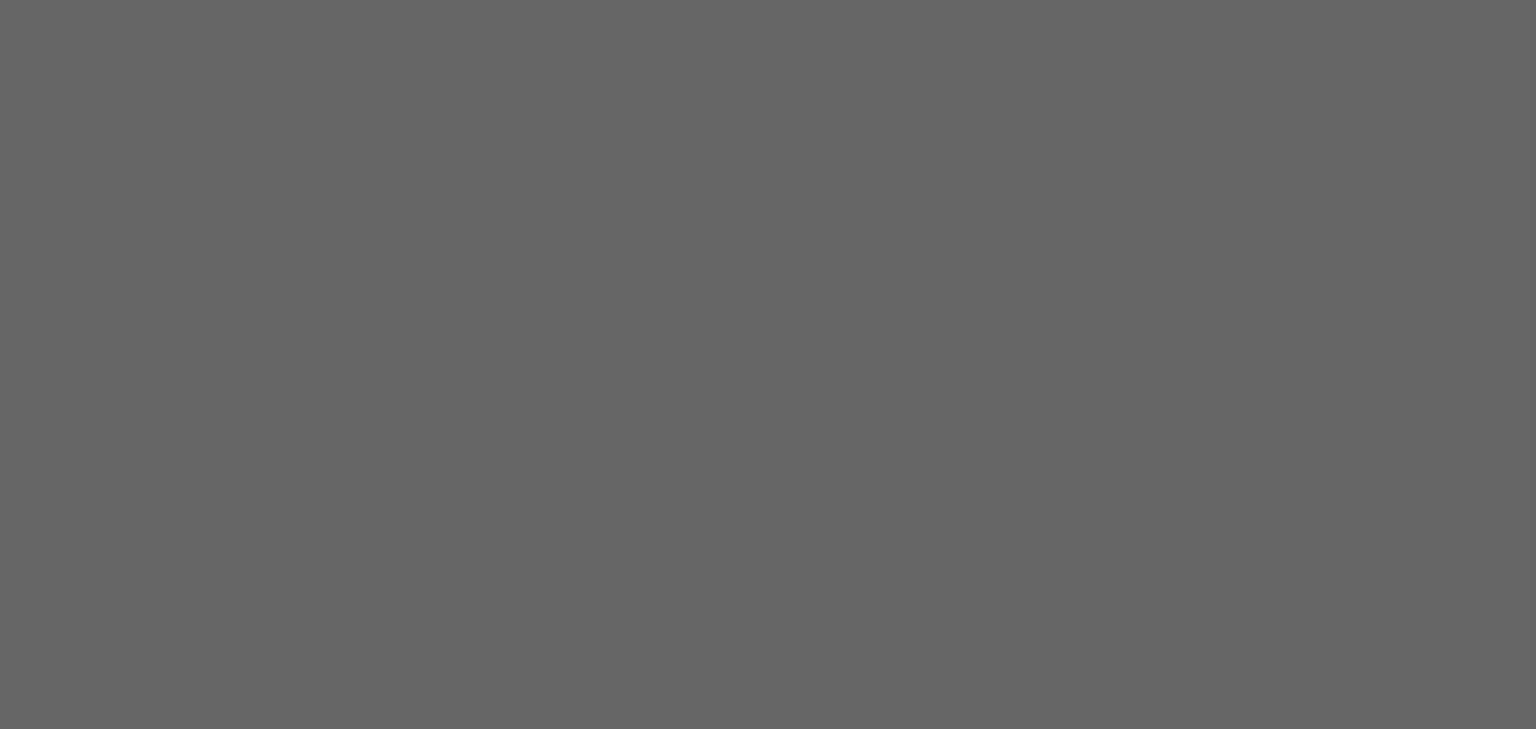 scroll, scrollTop: 0, scrollLeft: 0, axis: both 